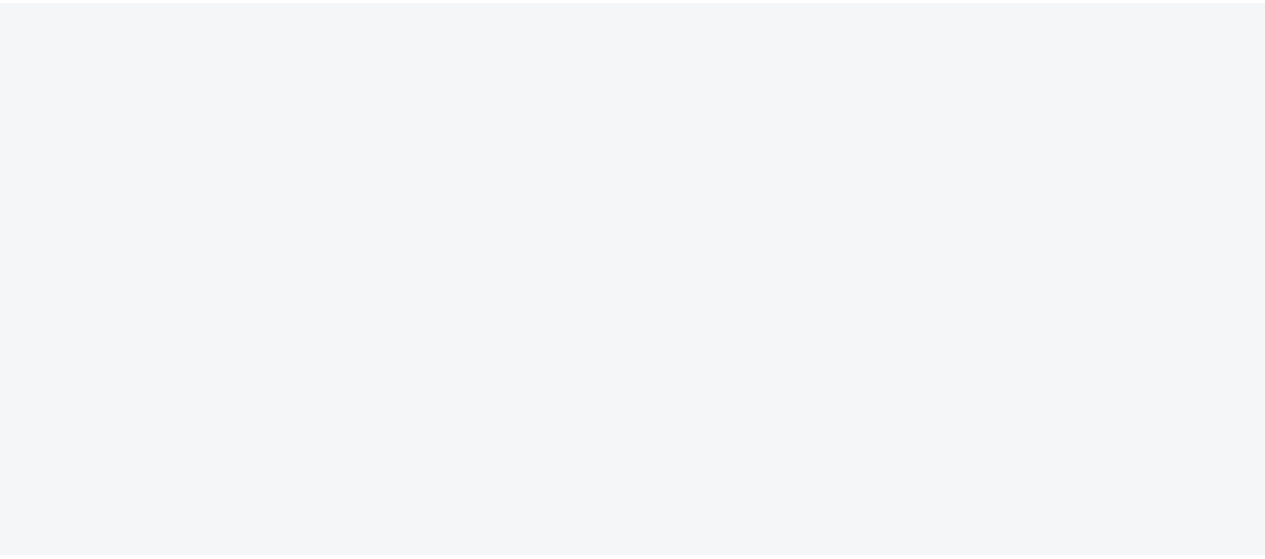 scroll, scrollTop: 0, scrollLeft: 0, axis: both 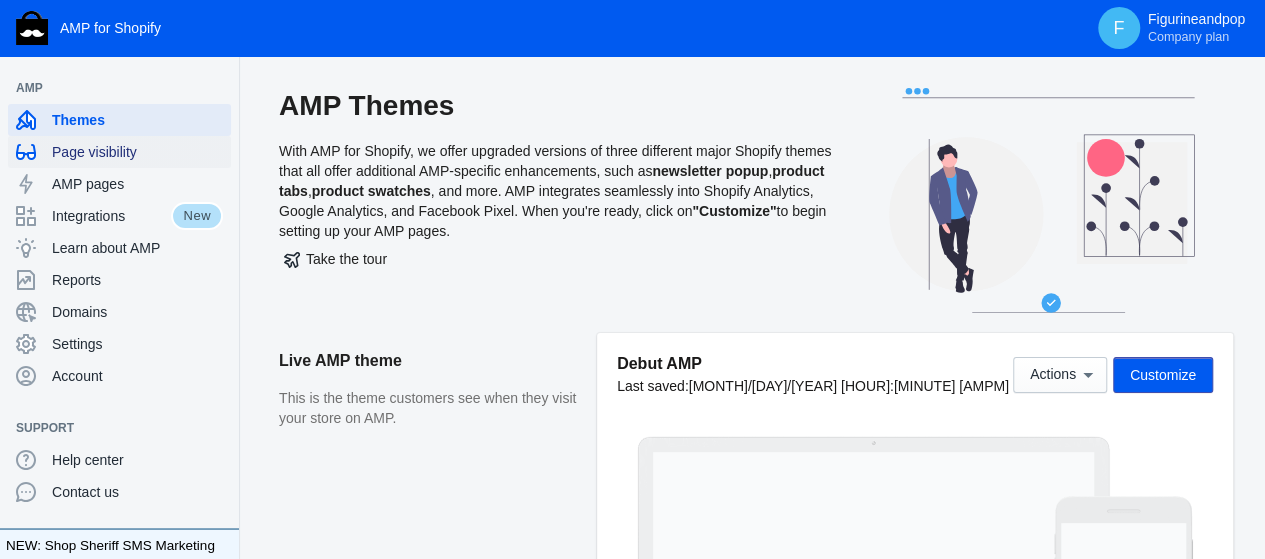 click on "Page visibility" at bounding box center [137, 152] 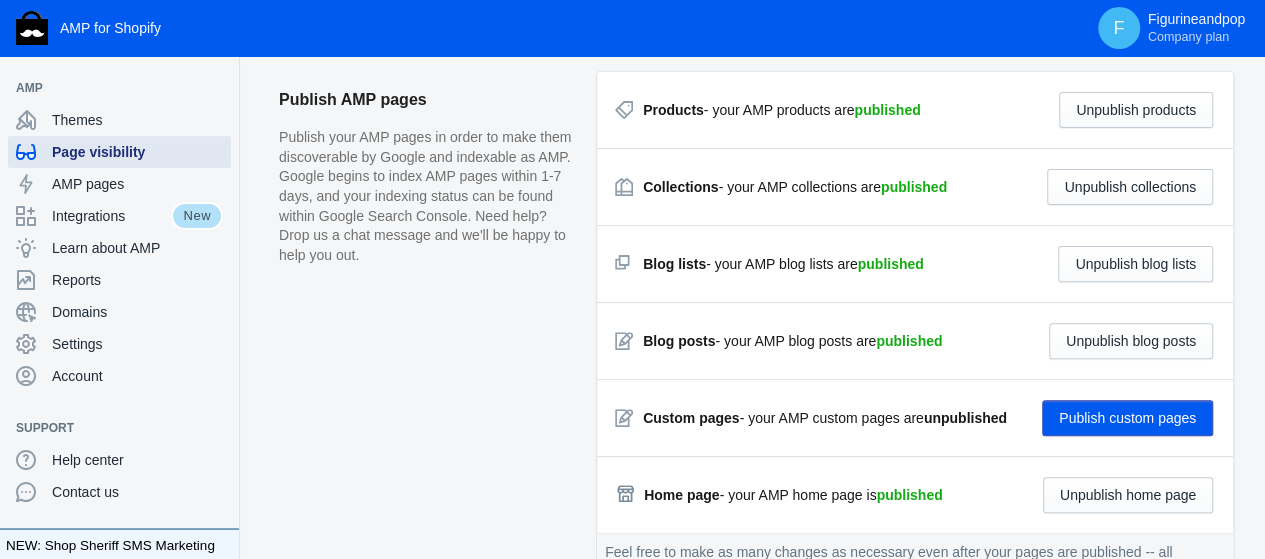 scroll, scrollTop: 0, scrollLeft: 0, axis: both 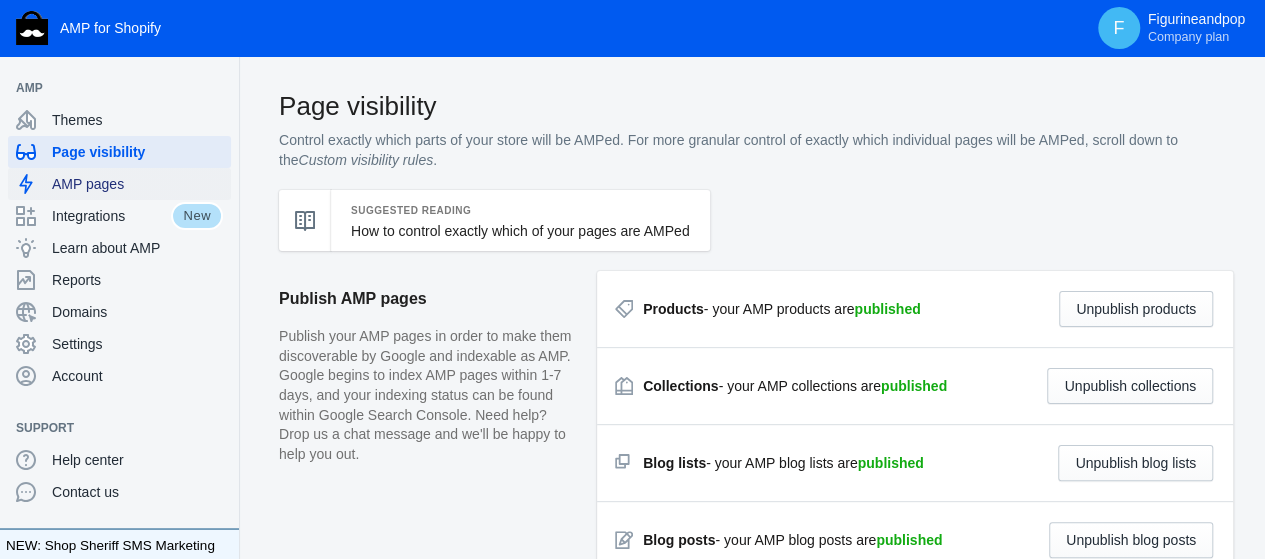 click on "AMP pages" at bounding box center (137, 184) 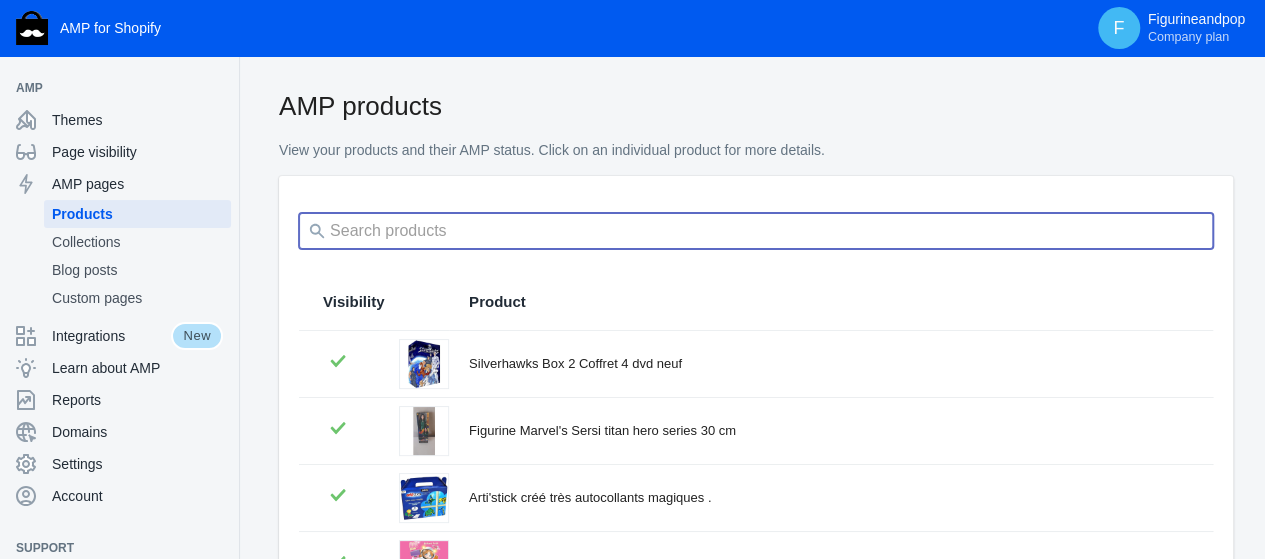 click at bounding box center [756, 231] 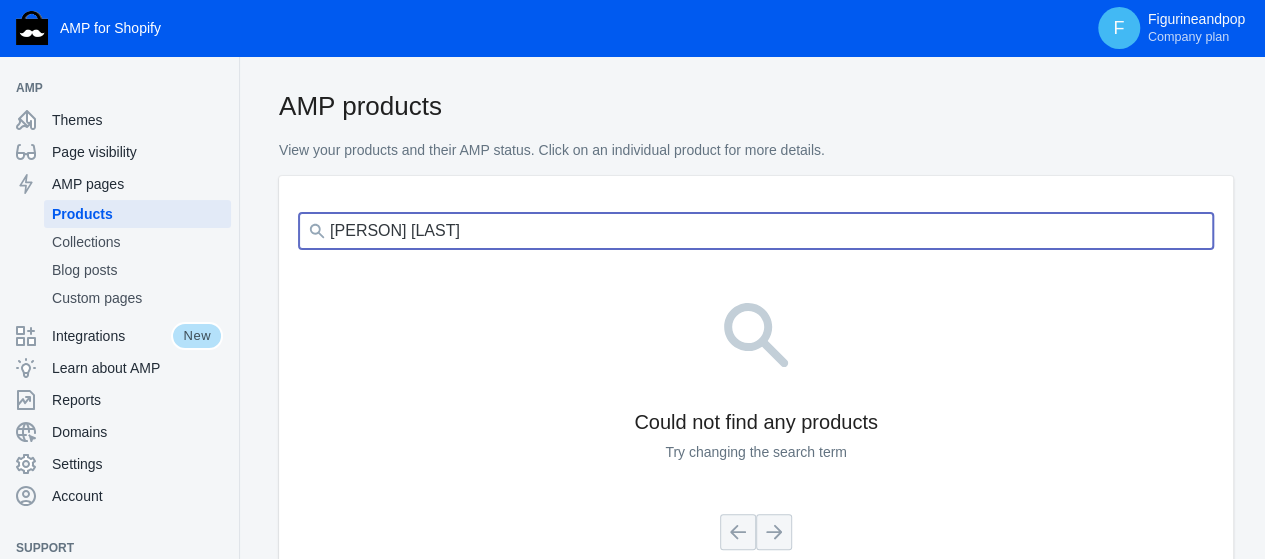 click on "[PERSON] [LAST]" at bounding box center [756, 231] 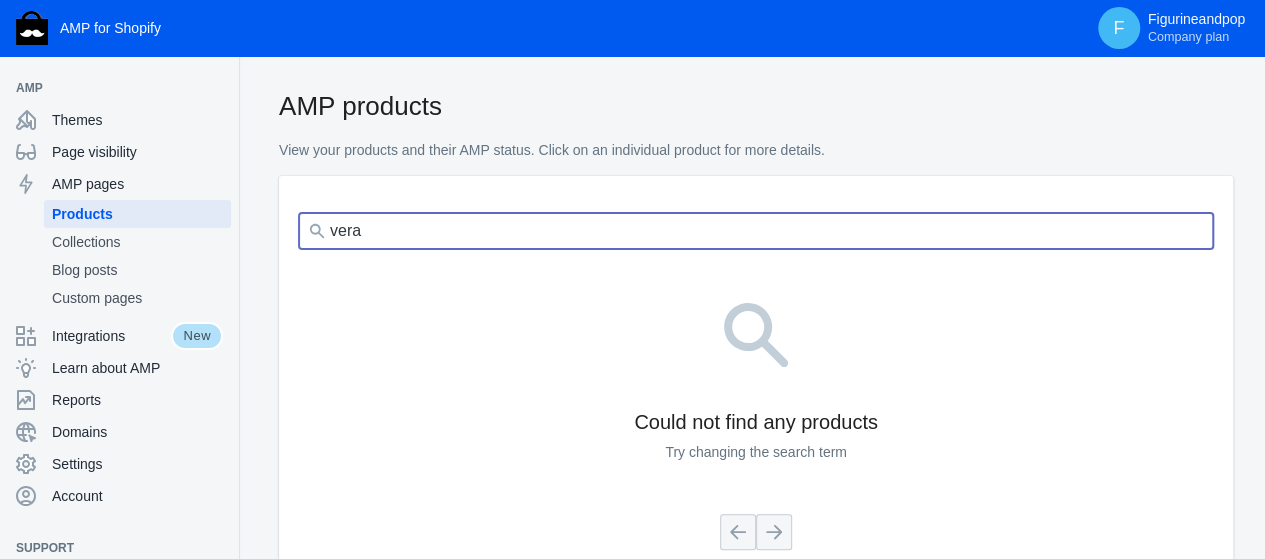 type on "vera" 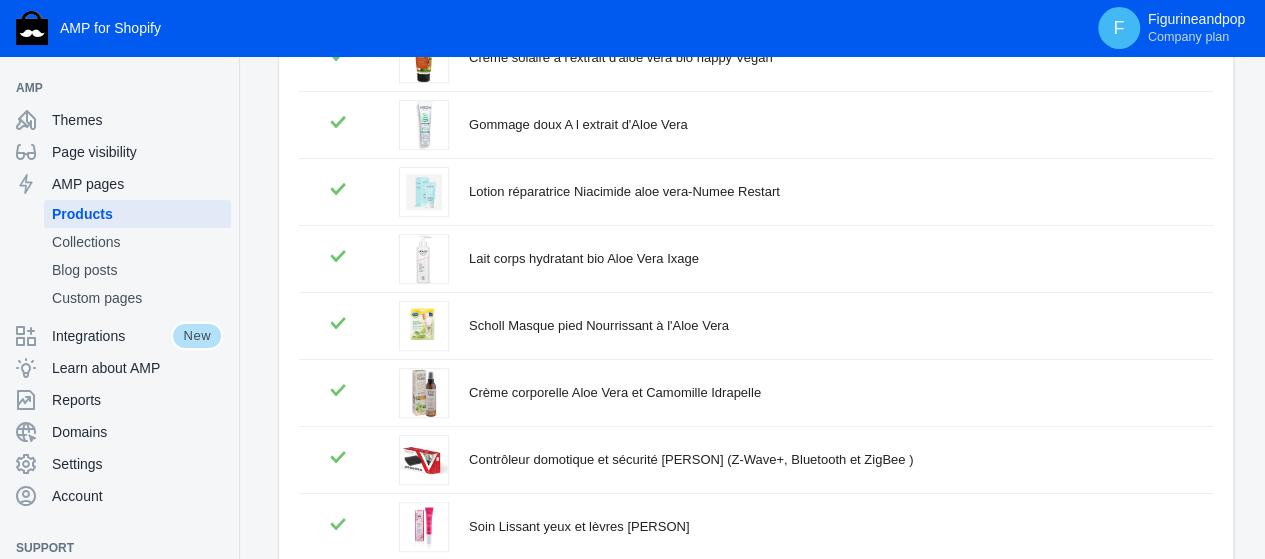scroll, scrollTop: 600, scrollLeft: 0, axis: vertical 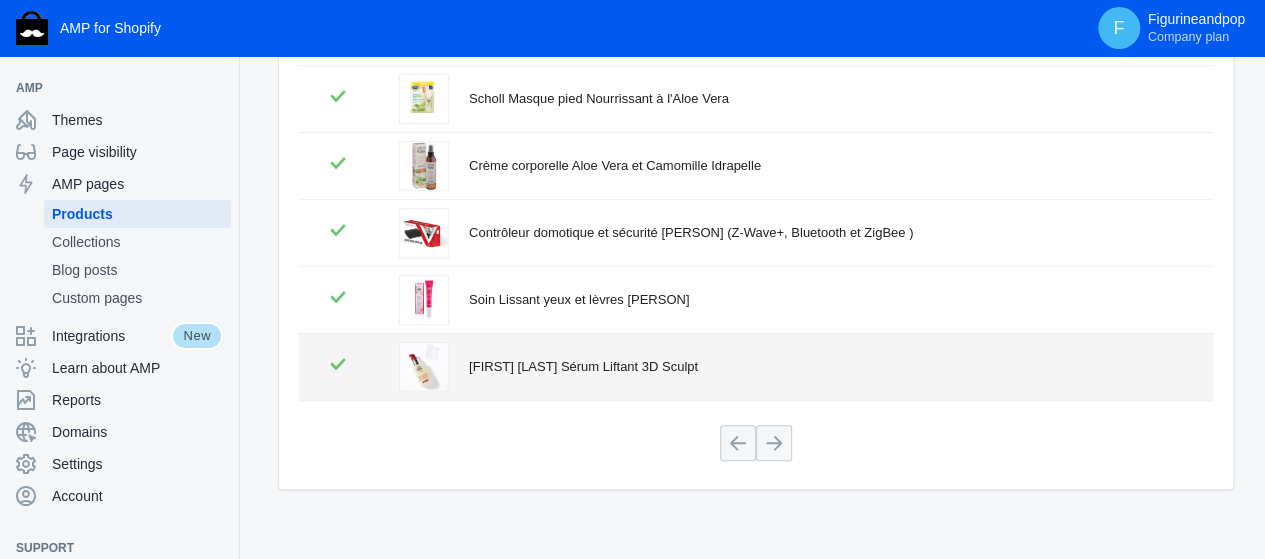 click on "[FIRST] [LAST] Sérum Liftant 3D Sculpt" 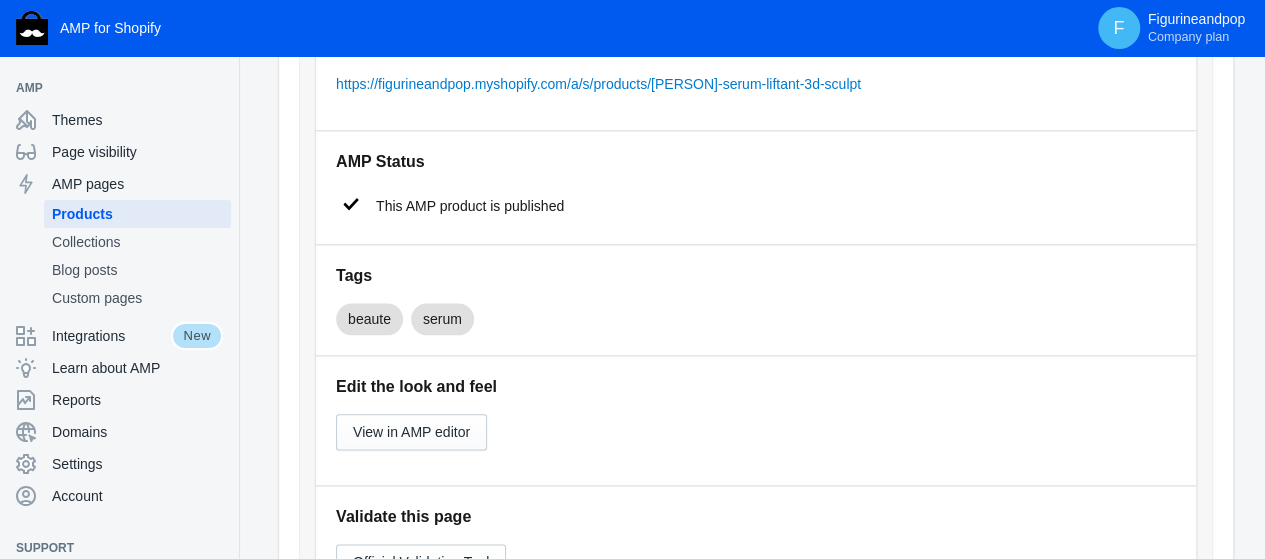scroll, scrollTop: 600, scrollLeft: 0, axis: vertical 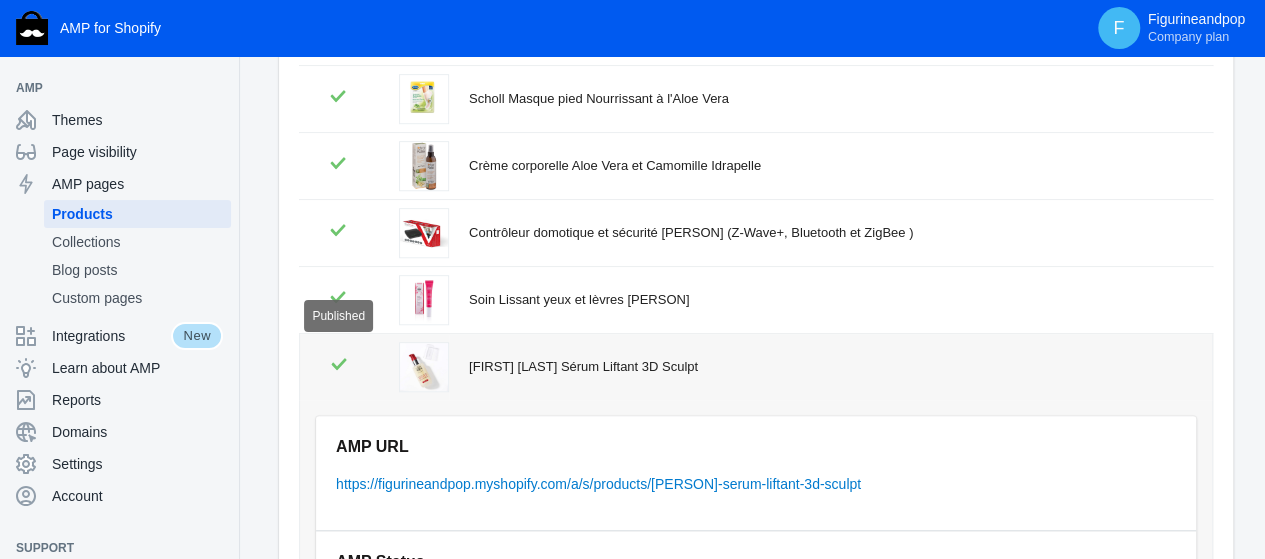 click 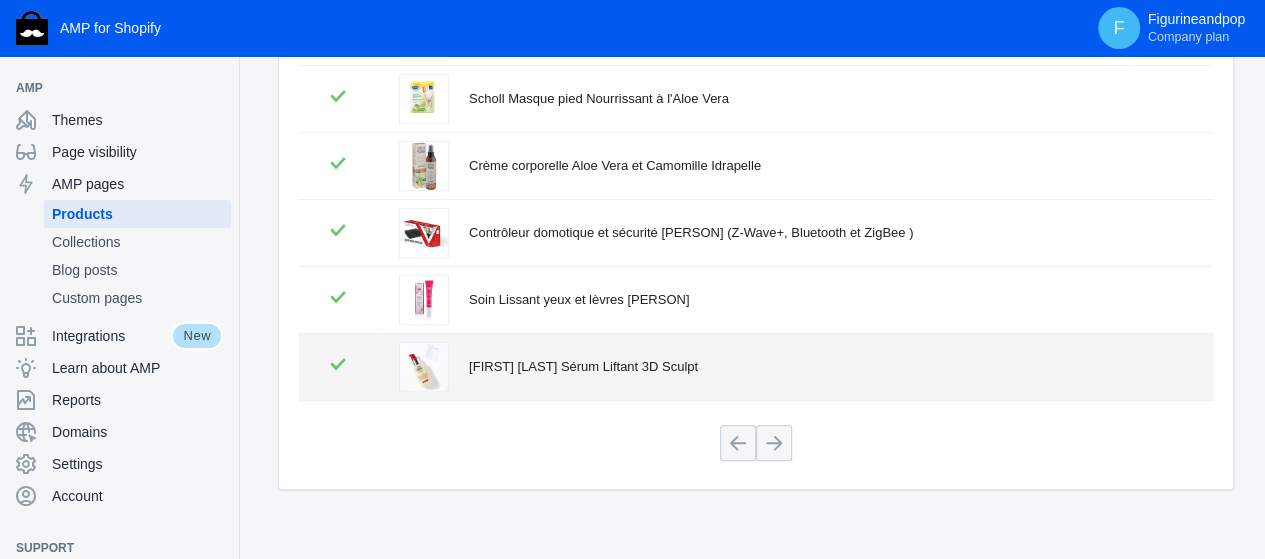 click 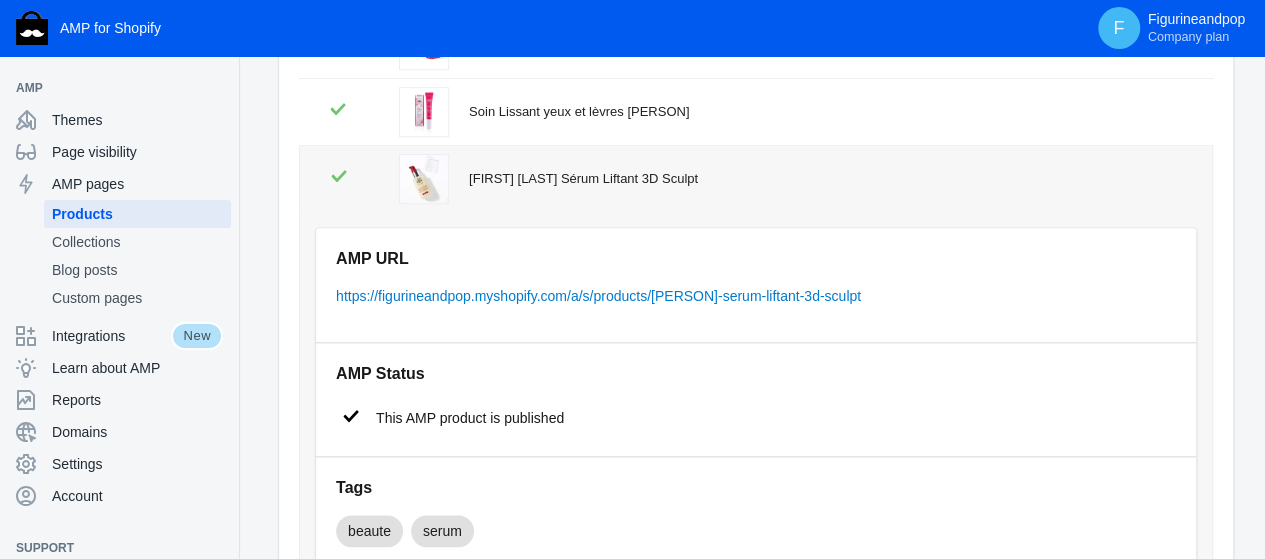 scroll, scrollTop: 782, scrollLeft: 0, axis: vertical 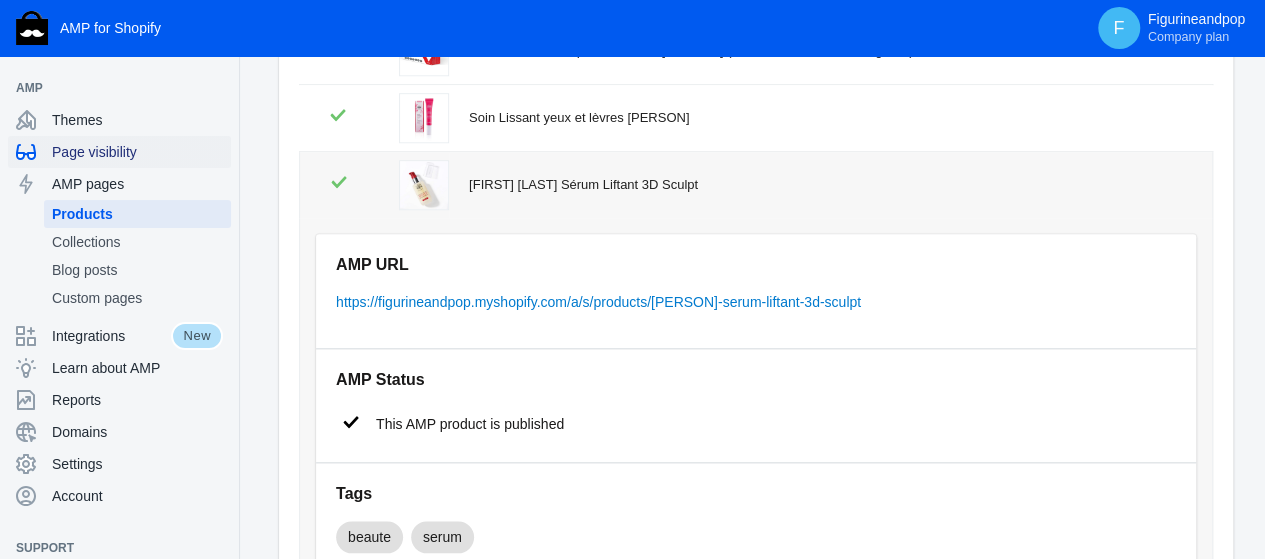 click on "Page visibility" at bounding box center [137, 152] 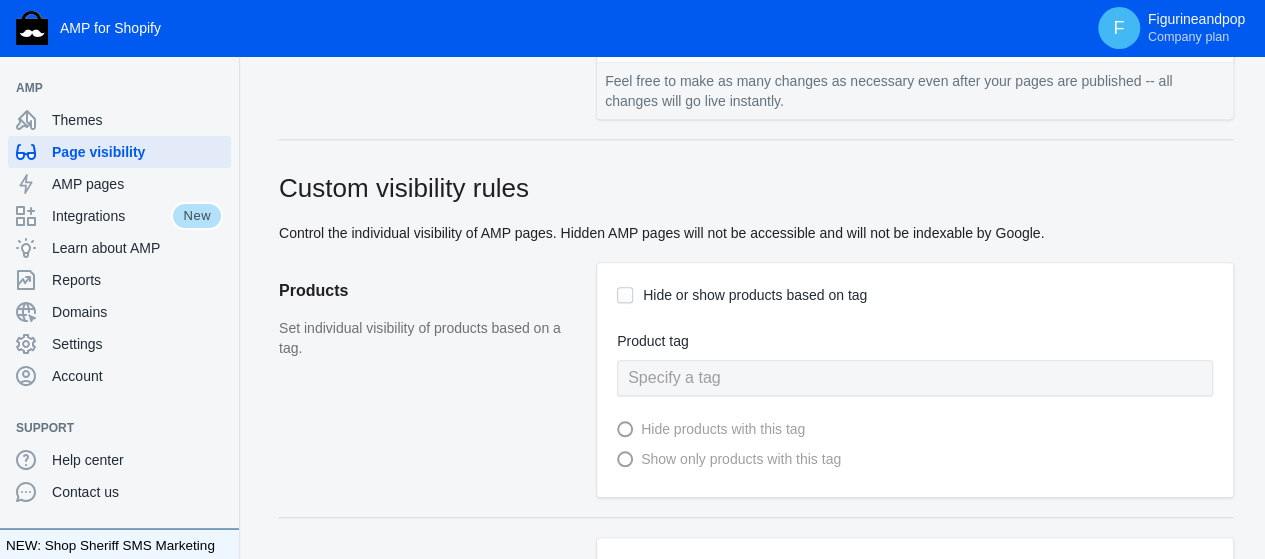 scroll, scrollTop: 700, scrollLeft: 0, axis: vertical 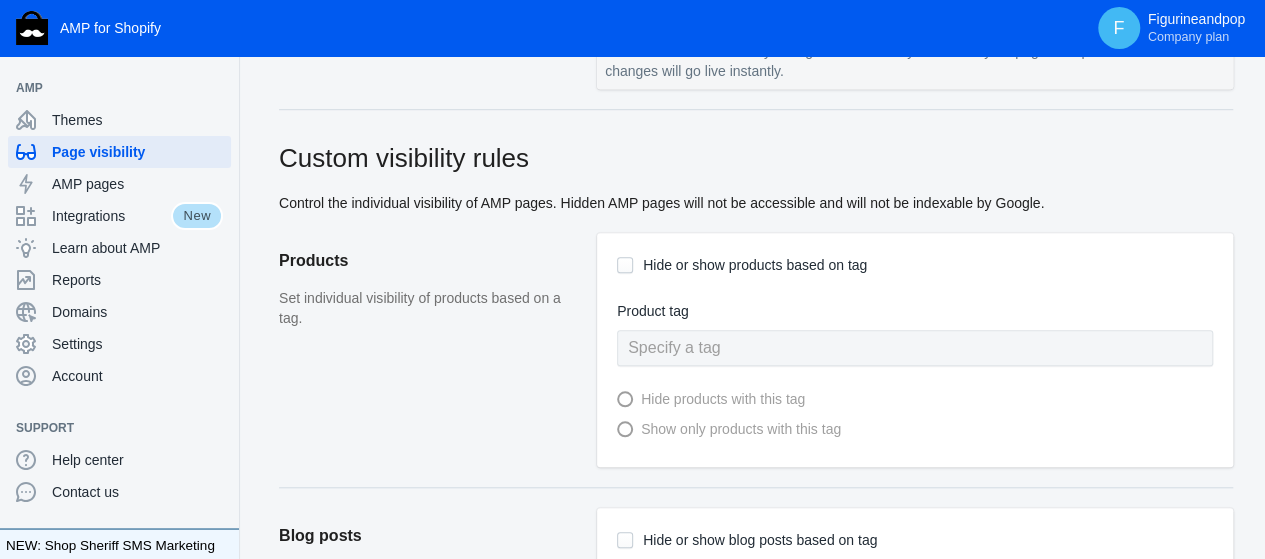 click on "Hide or show products based on tag" at bounding box center [625, 265] 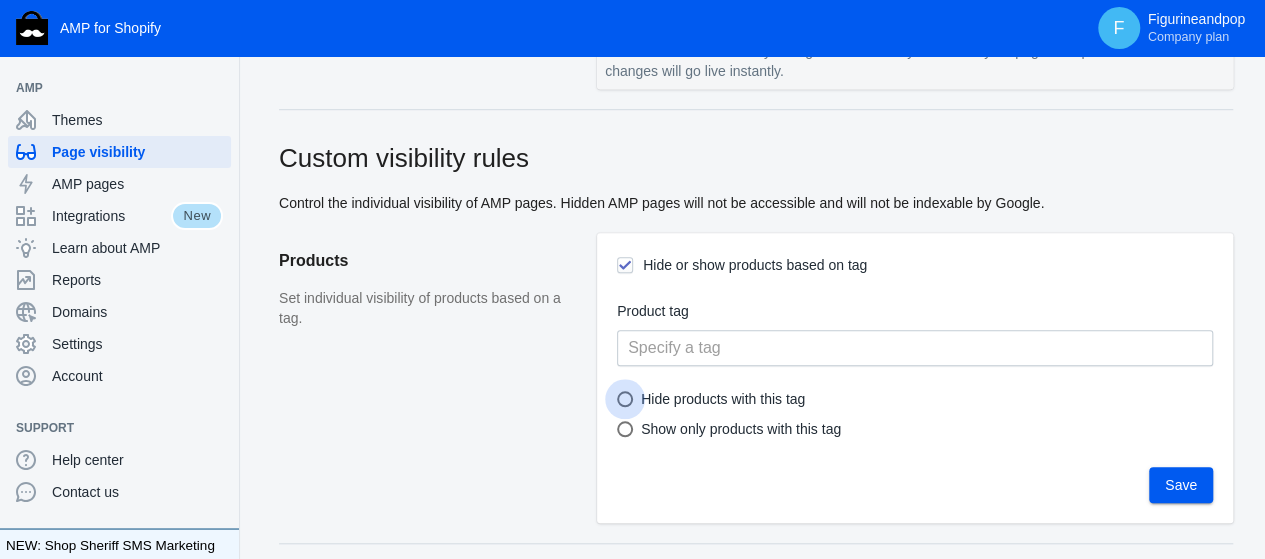 click at bounding box center [625, 399] 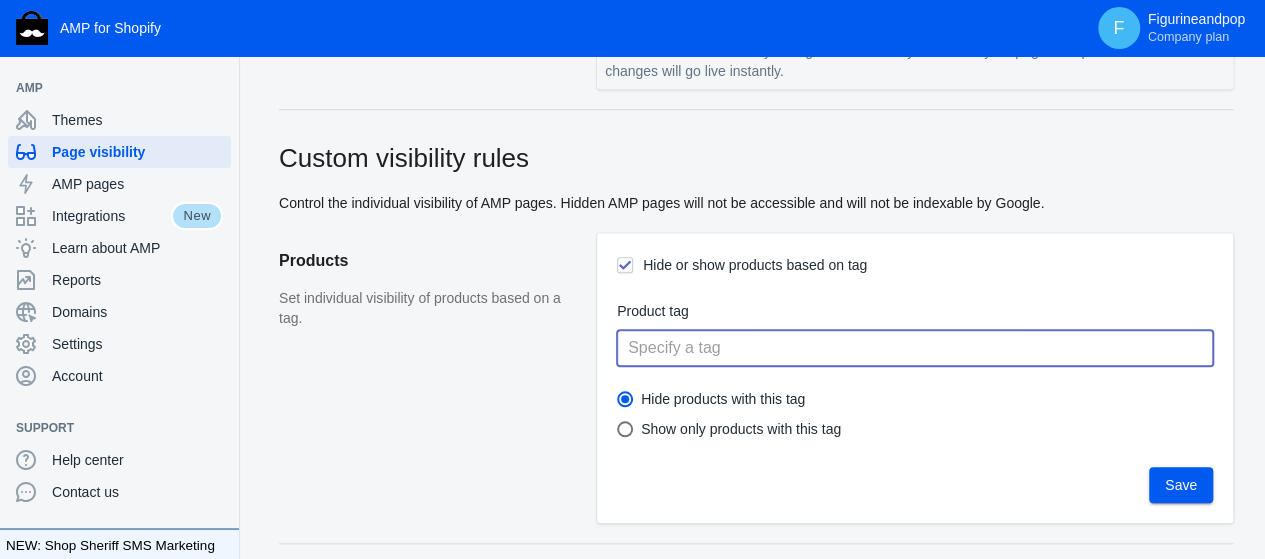click at bounding box center (915, 348) 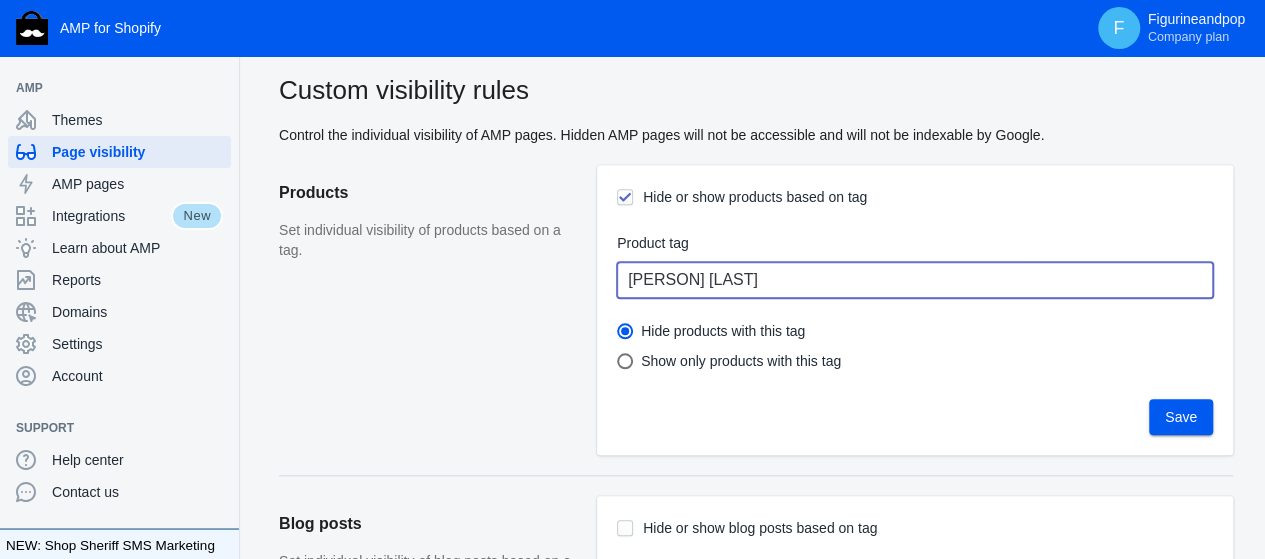 scroll, scrollTop: 800, scrollLeft: 0, axis: vertical 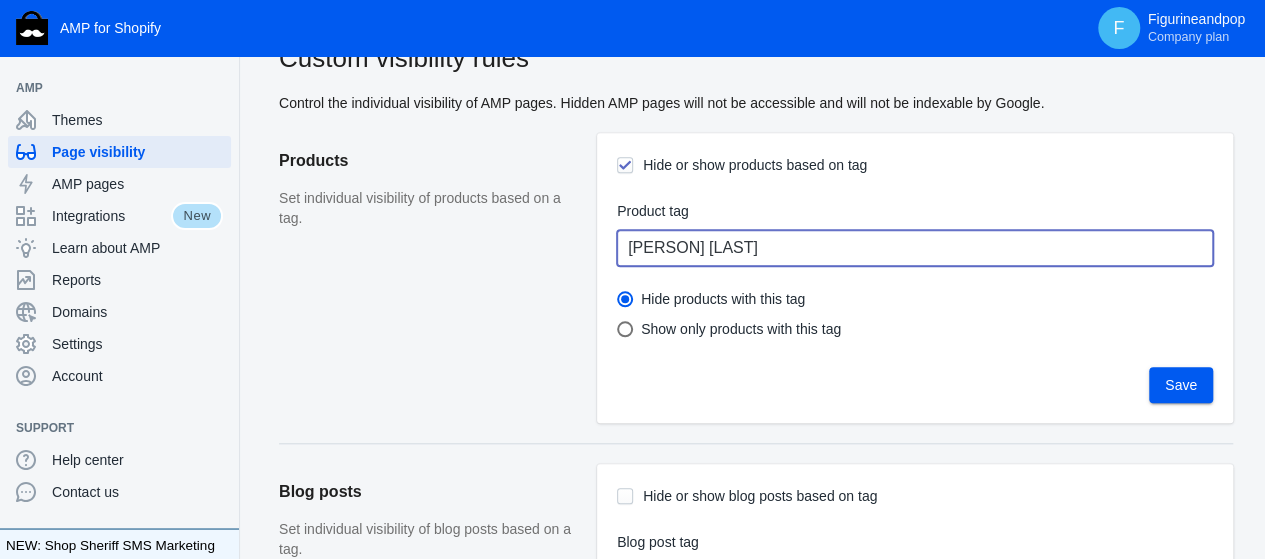 type on "[PERSON] [LAST]" 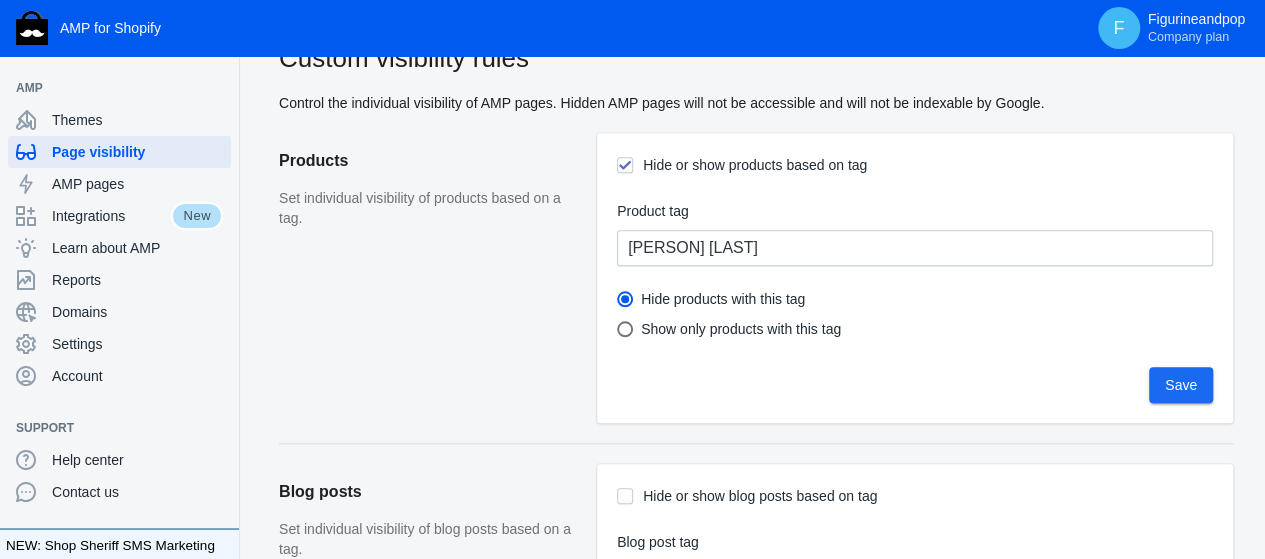 click on "Save" 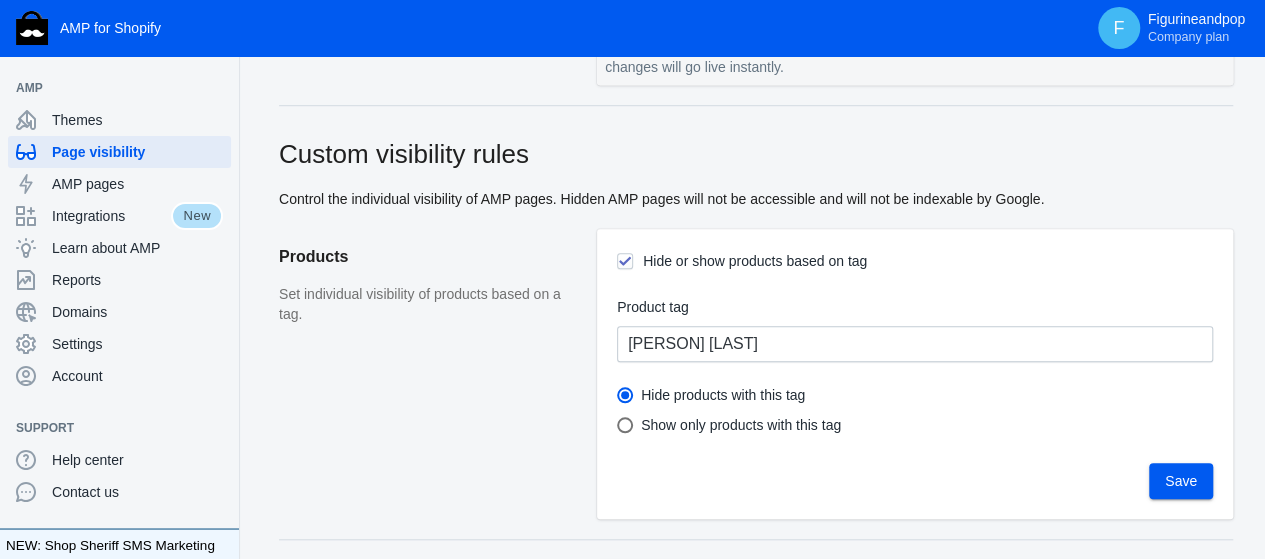 scroll, scrollTop: 600, scrollLeft: 0, axis: vertical 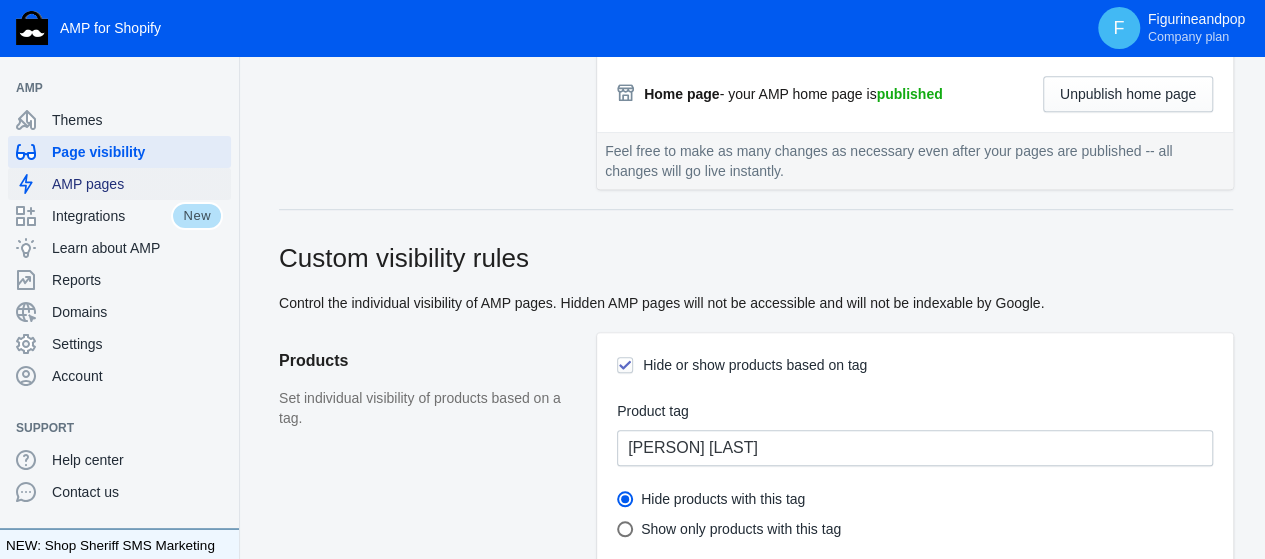 click on "AMP pages" at bounding box center (119, 184) 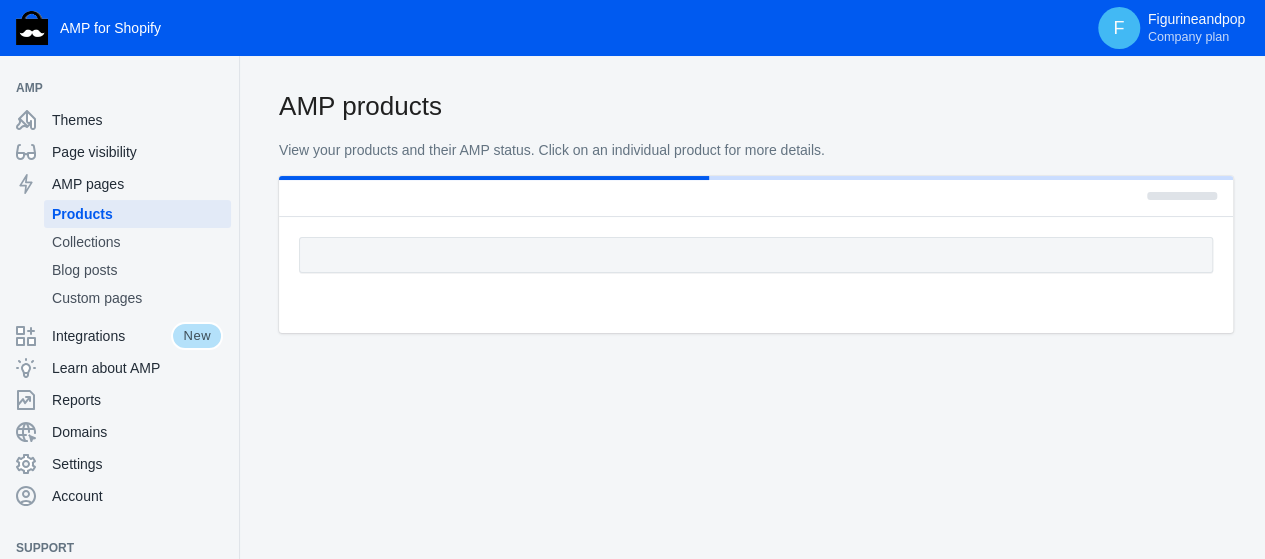 scroll, scrollTop: 0, scrollLeft: 0, axis: both 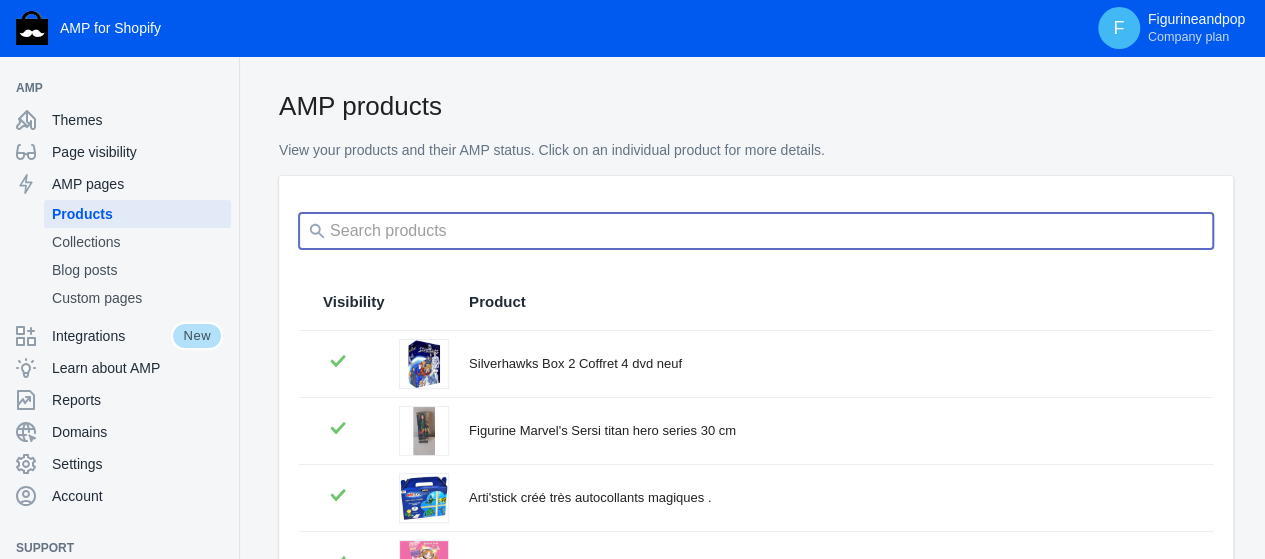 click at bounding box center (756, 231) 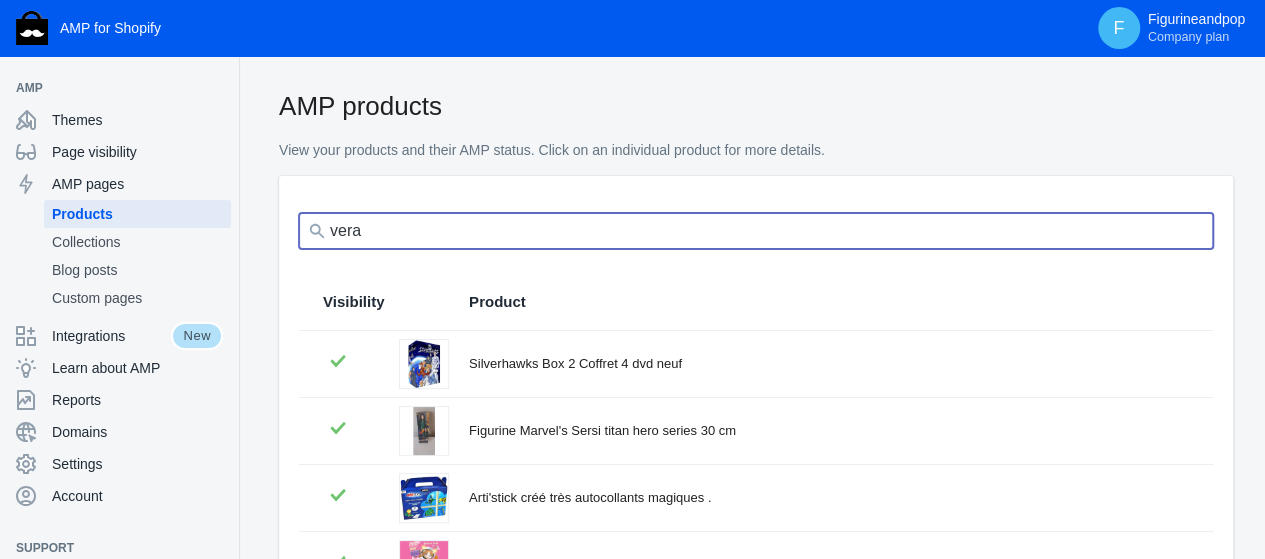 type on "vera" 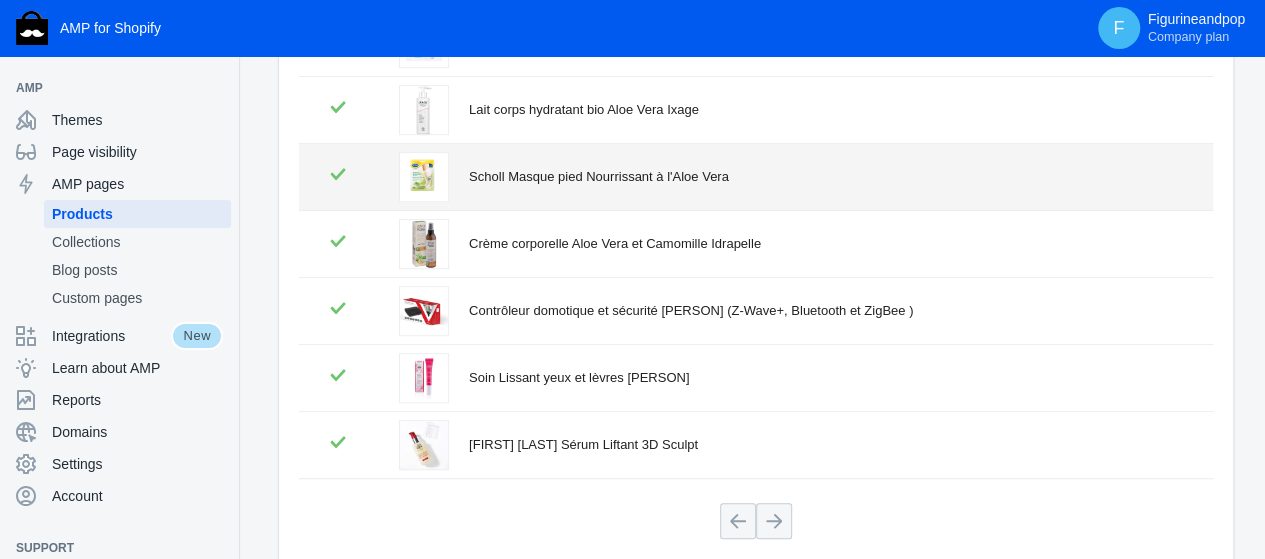 scroll, scrollTop: 617, scrollLeft: 0, axis: vertical 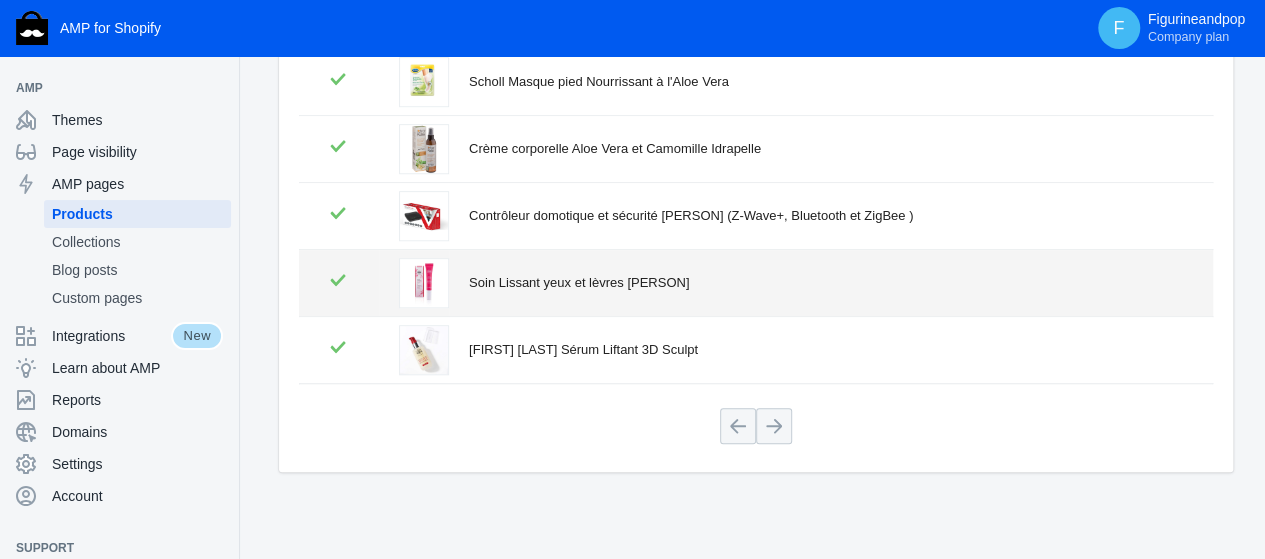click on "Soin Lissant yeux et lèvres [PERSON]" 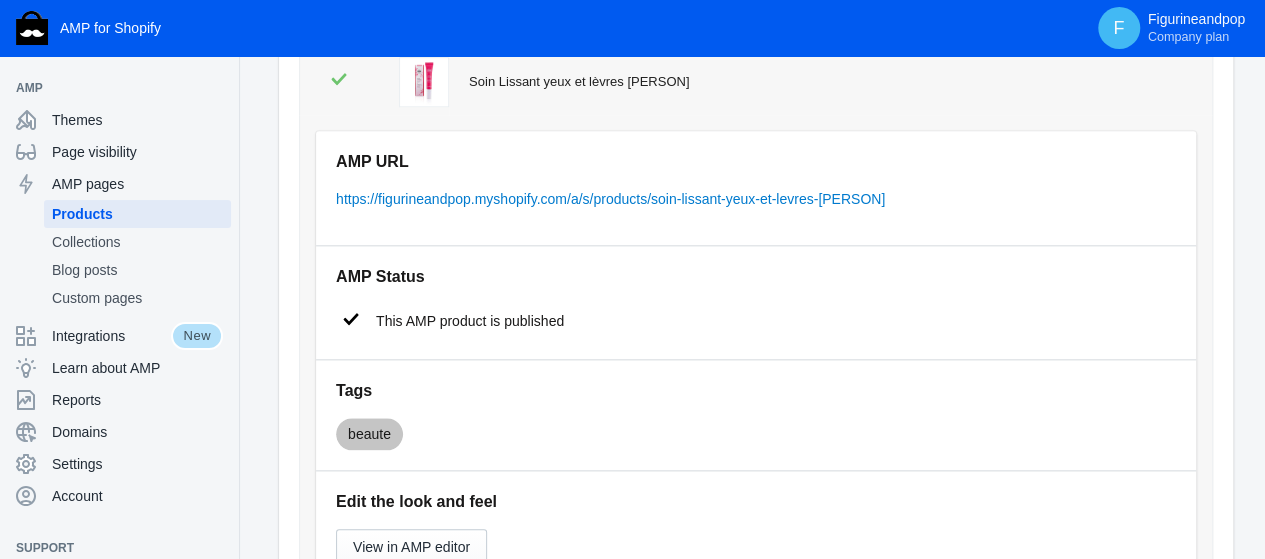 scroll, scrollTop: 817, scrollLeft: 0, axis: vertical 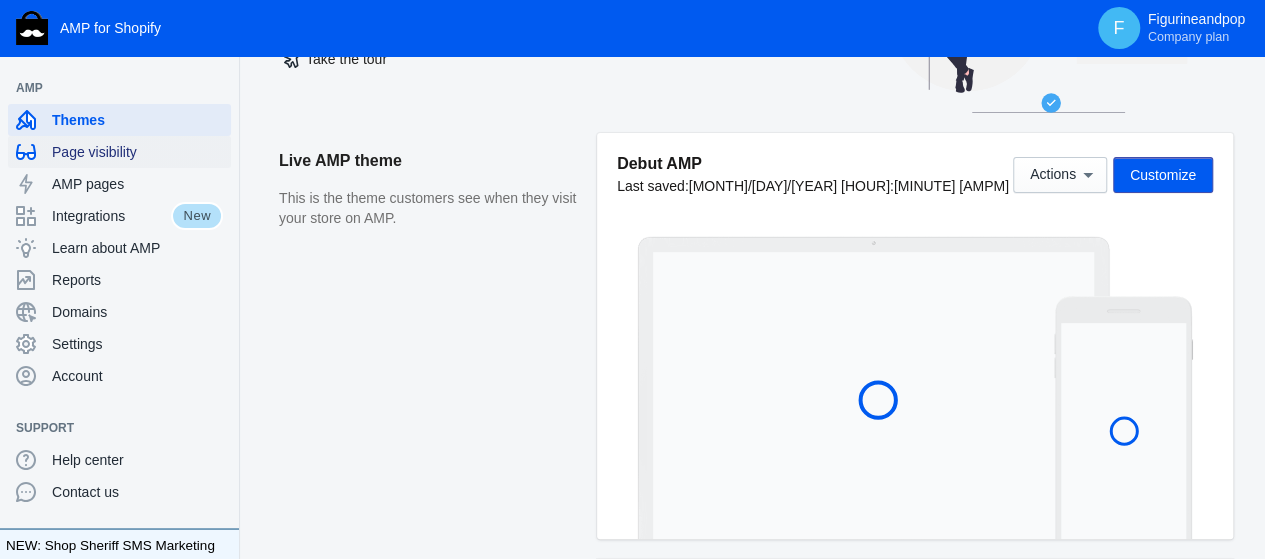 click on "Page visibility" at bounding box center (137, 152) 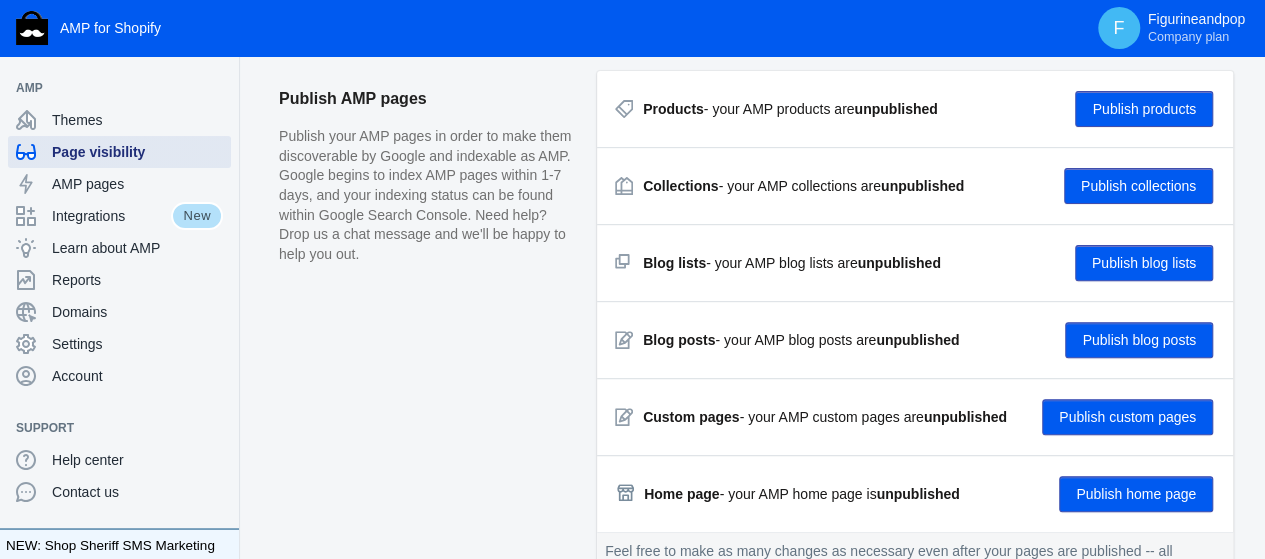 scroll, scrollTop: 0, scrollLeft: 0, axis: both 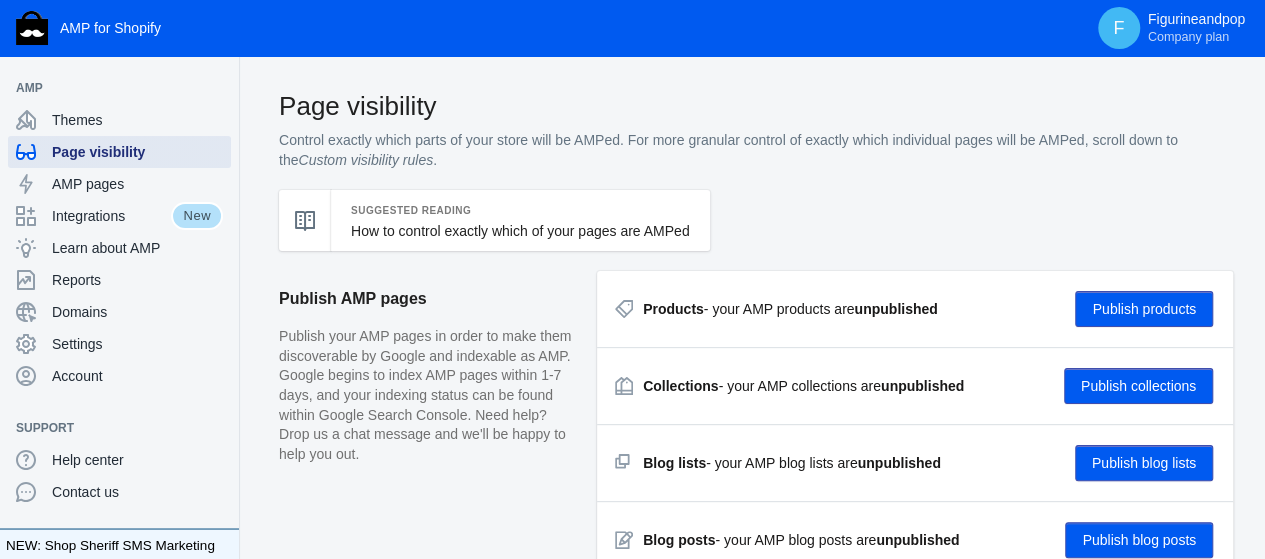 checkbox on "true" 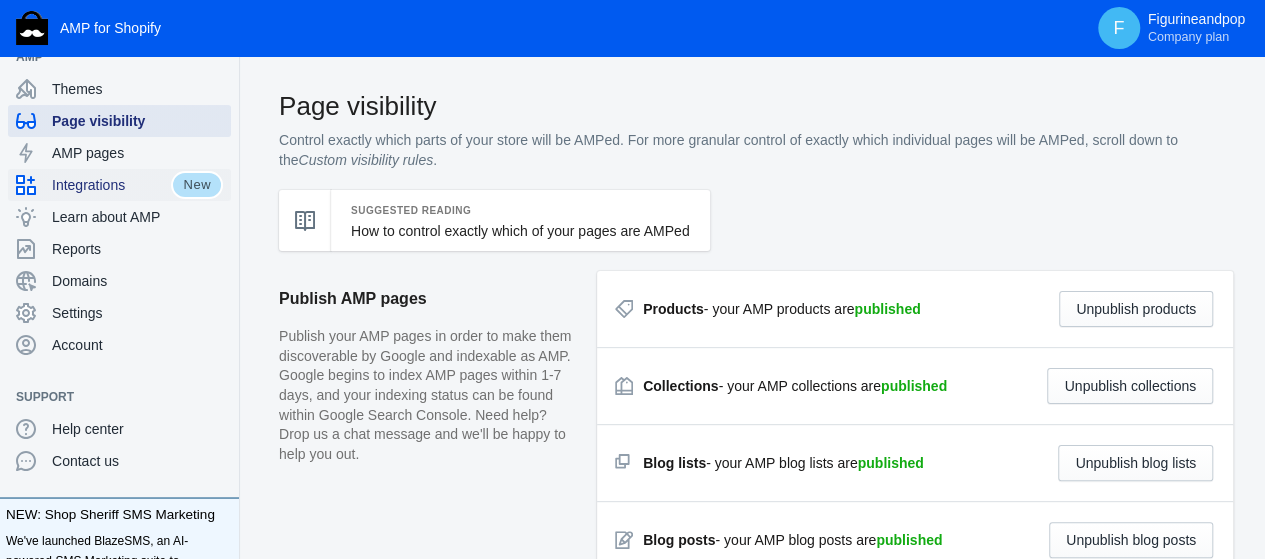 scroll, scrollTop: 0, scrollLeft: 0, axis: both 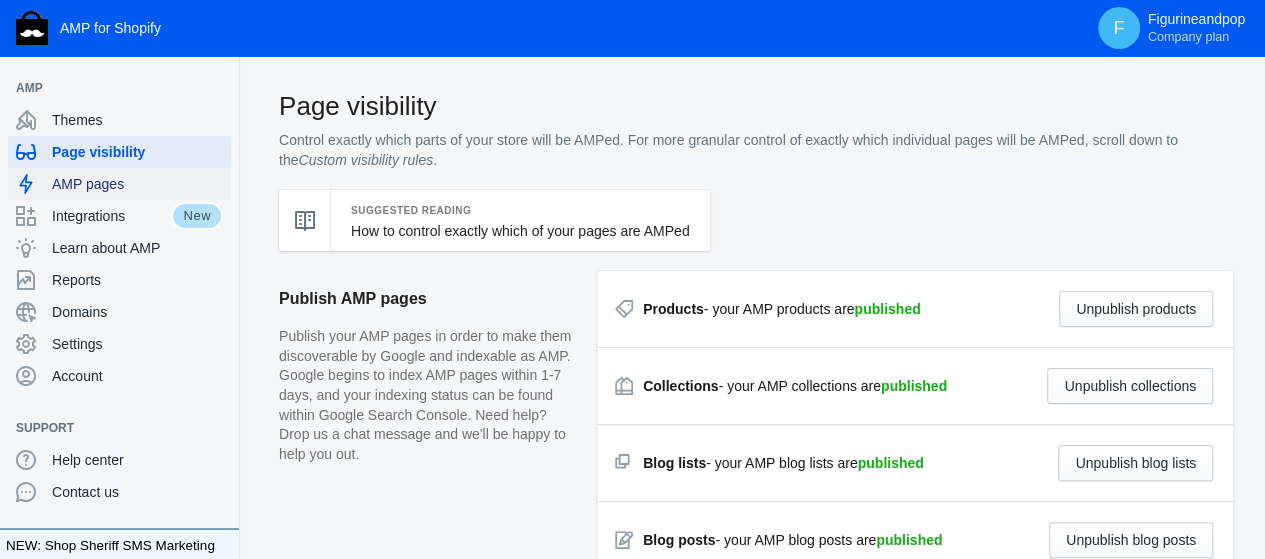 click on "AMP pages" at bounding box center [137, 184] 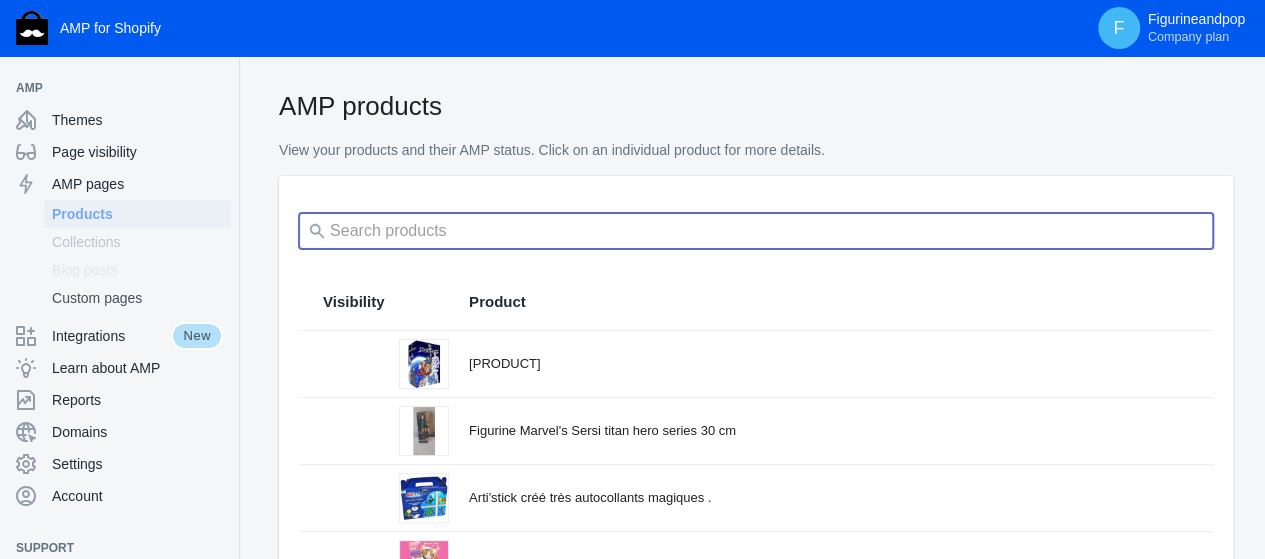 click at bounding box center [756, 231] 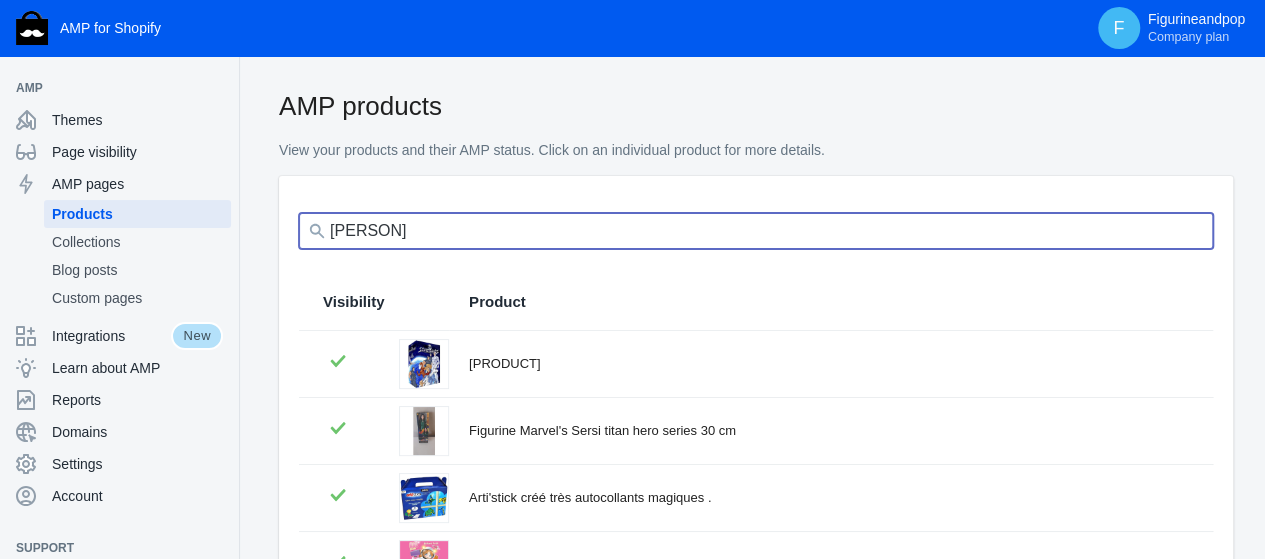 type on "vera" 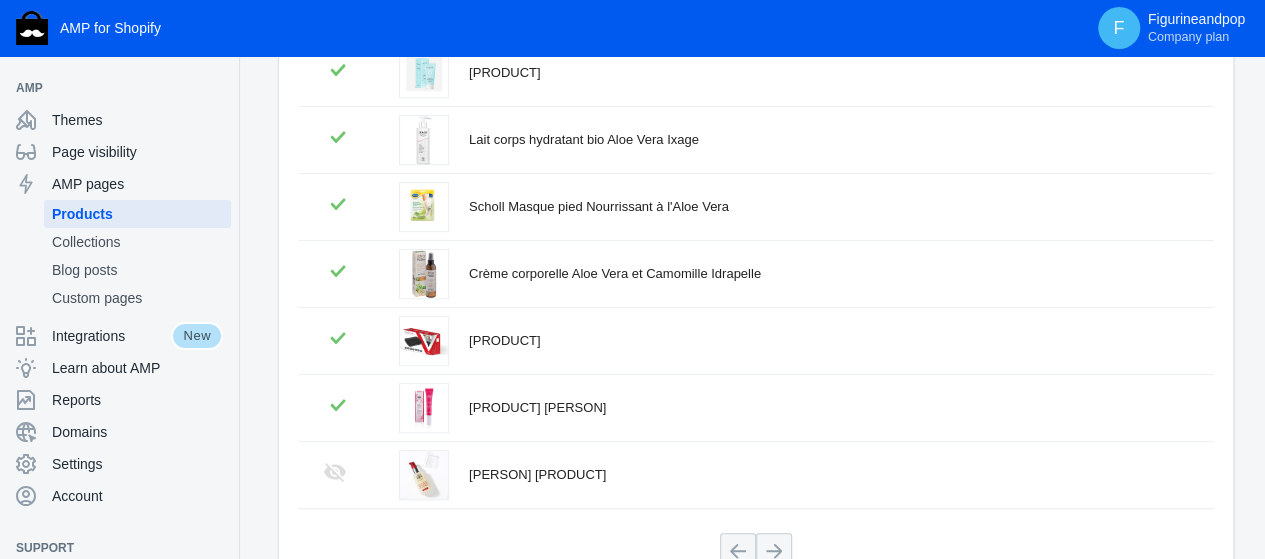 scroll, scrollTop: 500, scrollLeft: 0, axis: vertical 